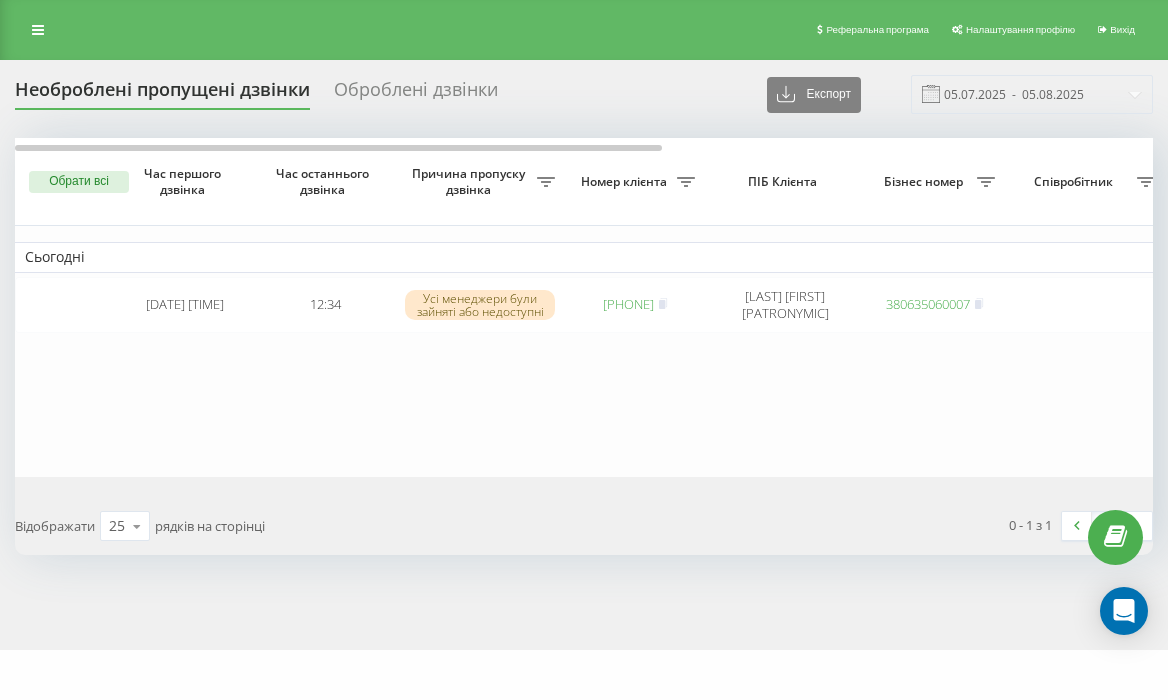 scroll, scrollTop: 0, scrollLeft: 0, axis: both 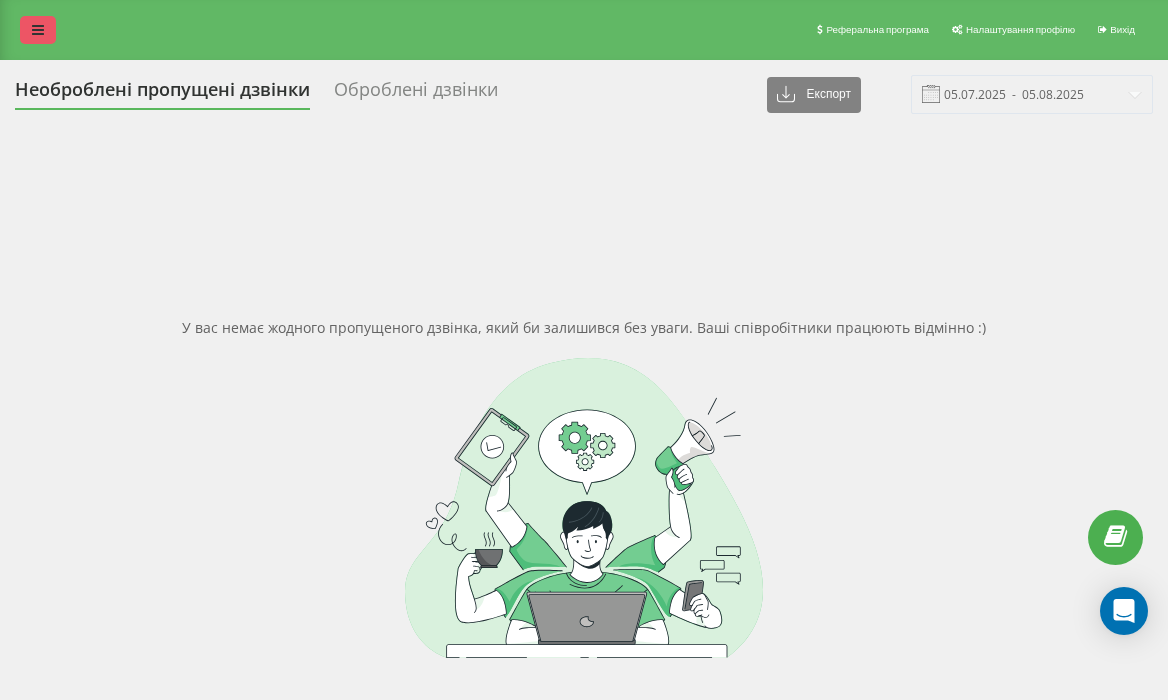 click at bounding box center (38, 30) 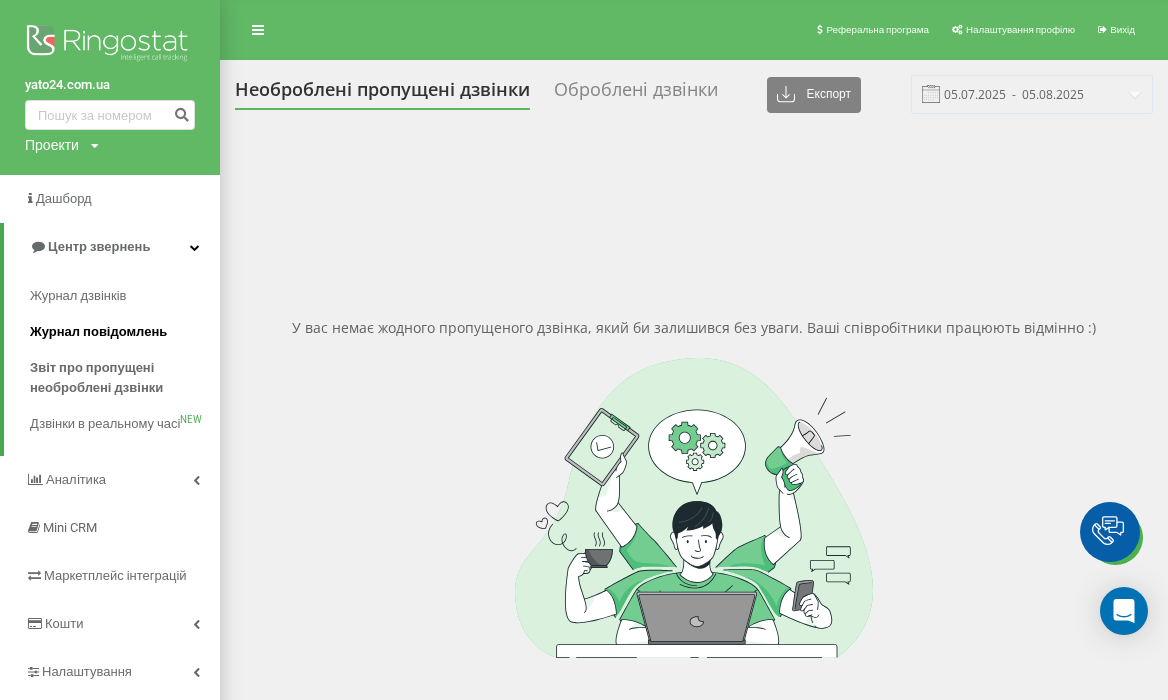 click on "Журнал повідомлень" at bounding box center (98, 332) 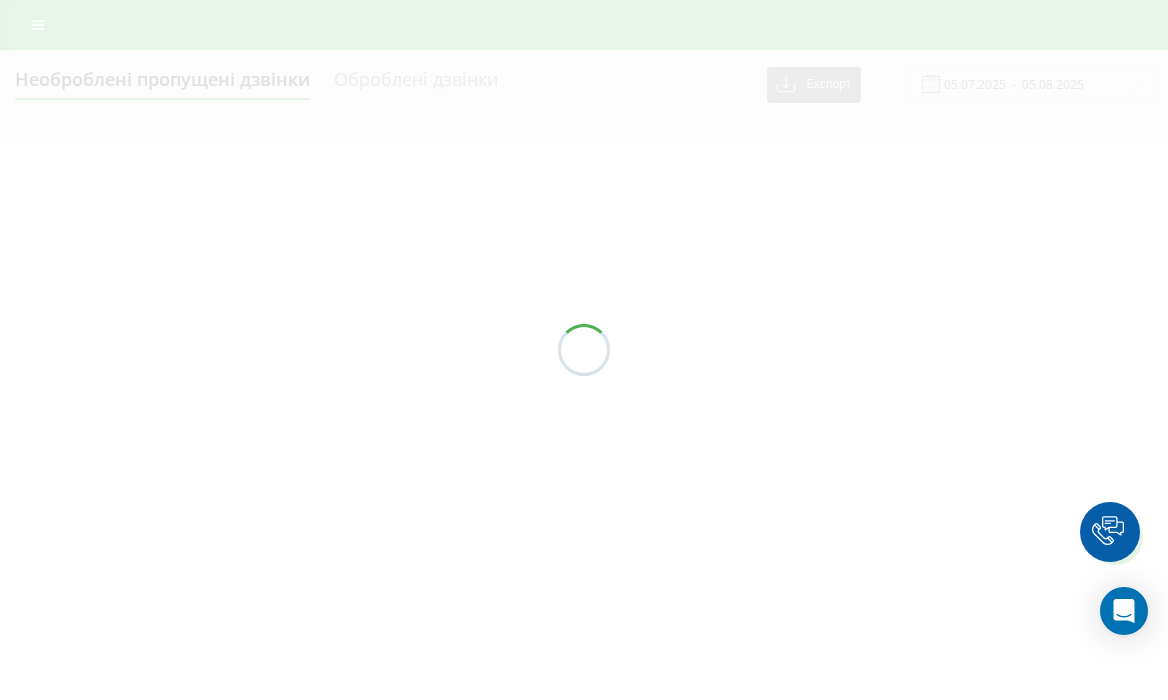 scroll, scrollTop: 0, scrollLeft: 0, axis: both 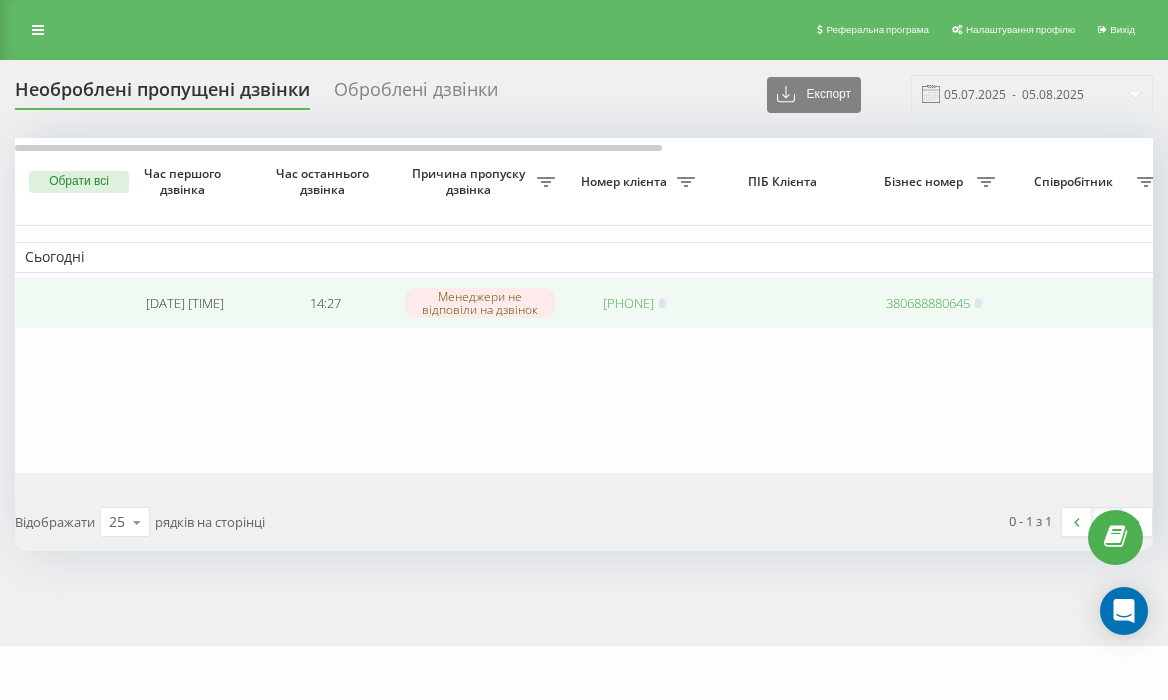 click on "380930190914" at bounding box center [628, 303] 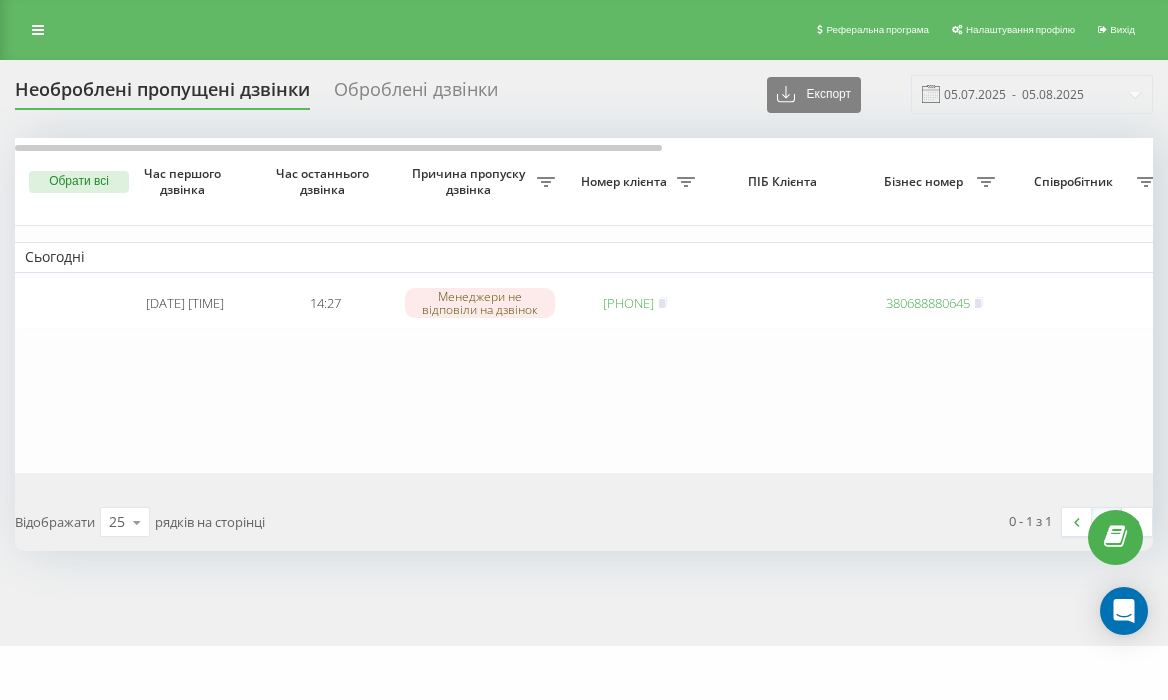 click on "Сьогодні 2025-08-05 14:27:39 14:27 Менеджери не відповіли на дзвінок 380930190914 380688880645 1 0 5 хвилин тому Yato24 Обробити Не вдалося зв'язатися Зв'язався з клієнтом за допомогою іншого каналу Клієнт передзвонив сам з іншого номера Інший варіант" at bounding box center (1015, 305) 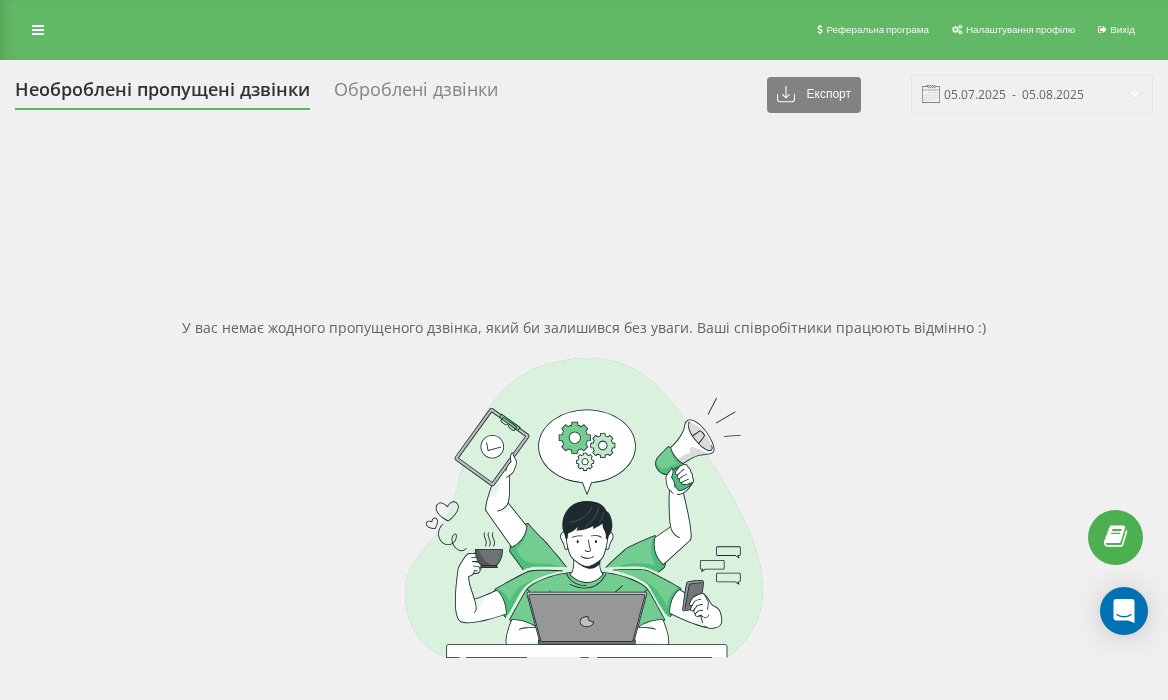 scroll, scrollTop: 0, scrollLeft: 0, axis: both 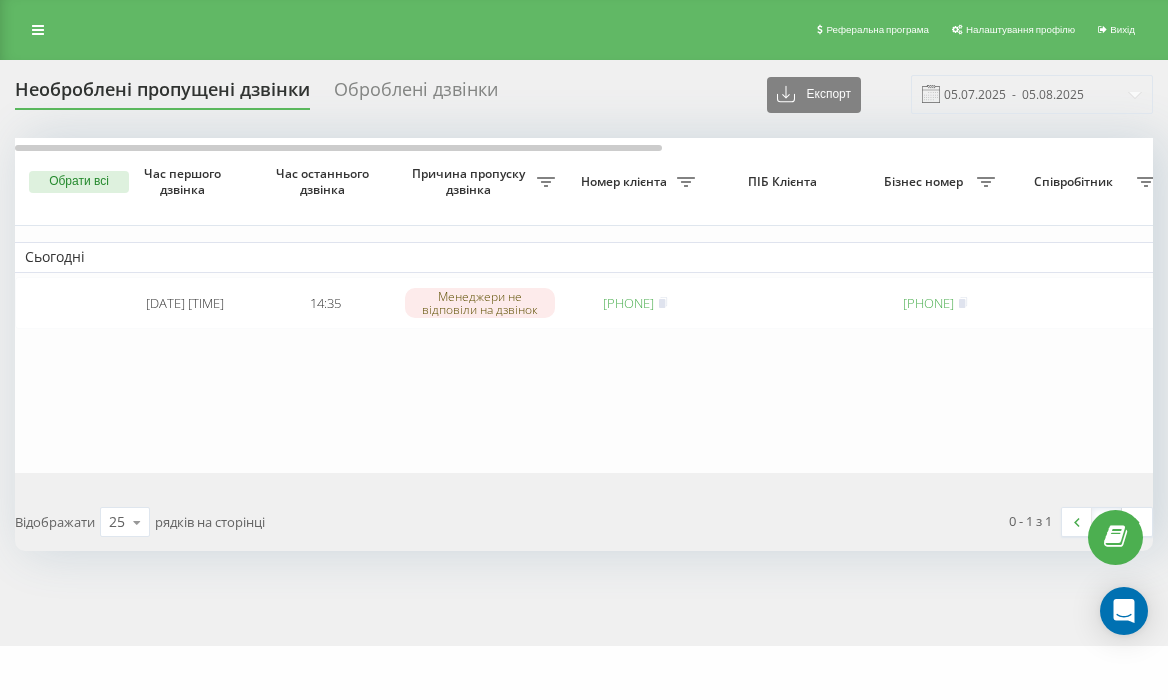 click on "Сьогодні 2025-08-05 14:35:46 14:35 Менеджери не відповіли на дзвінок 380969987283 380685060007 1 0 2 хвилини тому ято ком юа Обробити Не вдалося зв'язатися Зв'язався з клієнтом за допомогою іншого каналу Клієнт передзвонив сам з іншого номера Інший варіант" at bounding box center (1015, 305) 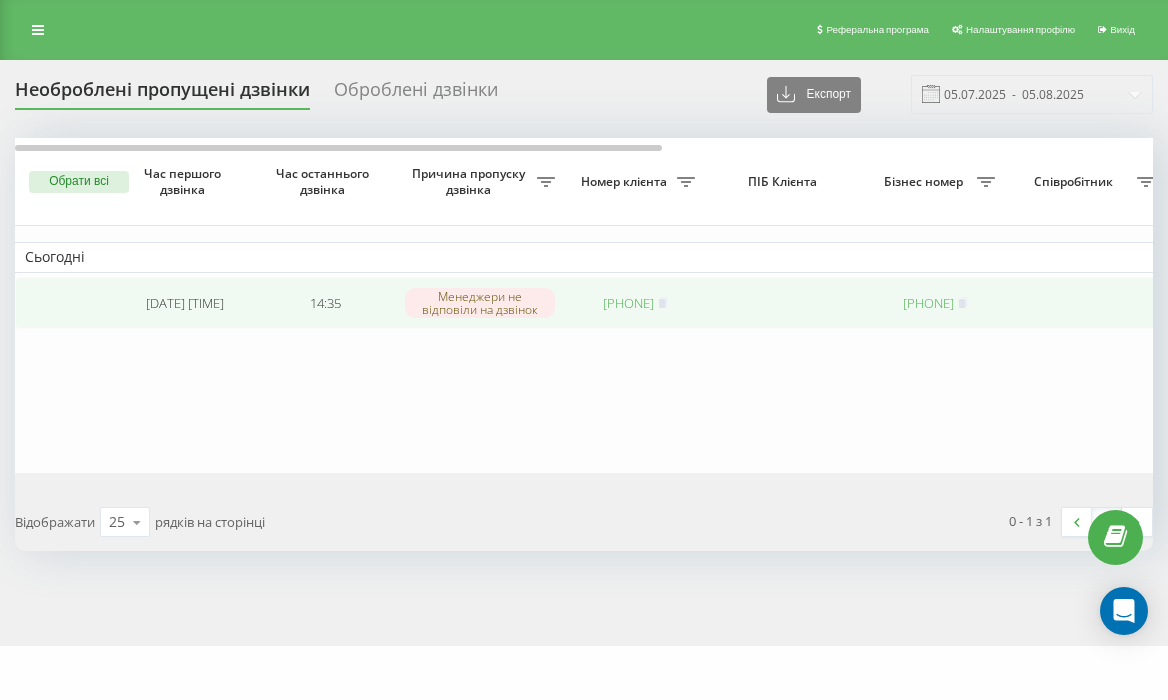 click on "380969987283" at bounding box center [628, 303] 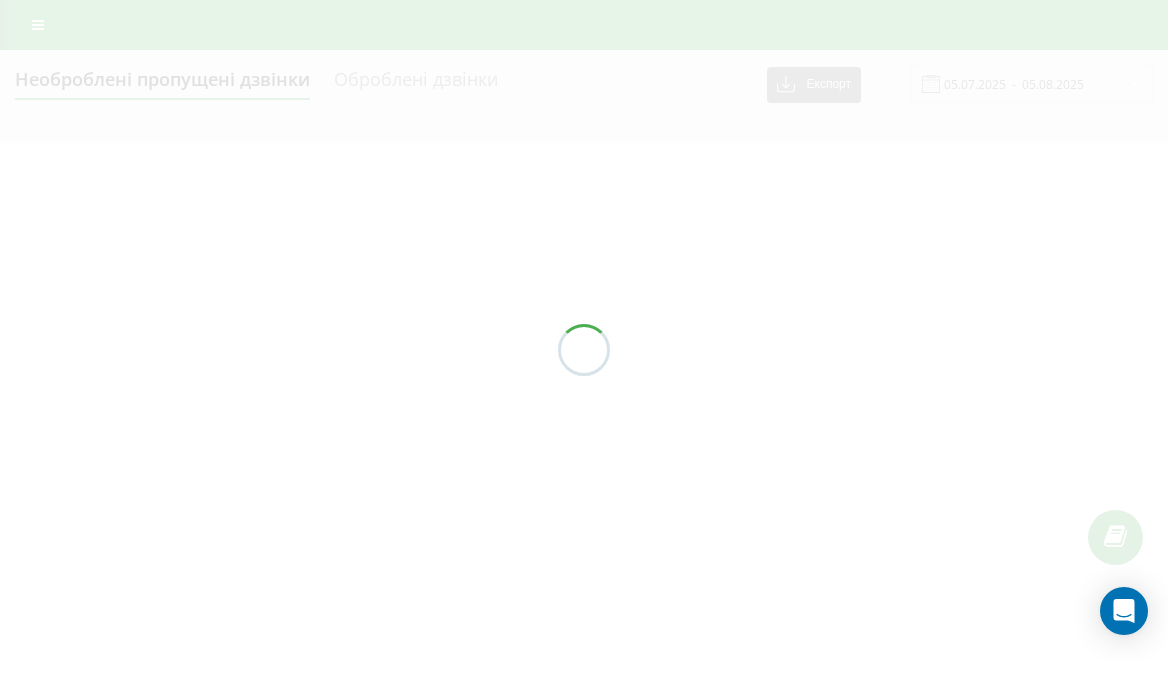 scroll, scrollTop: 0, scrollLeft: 0, axis: both 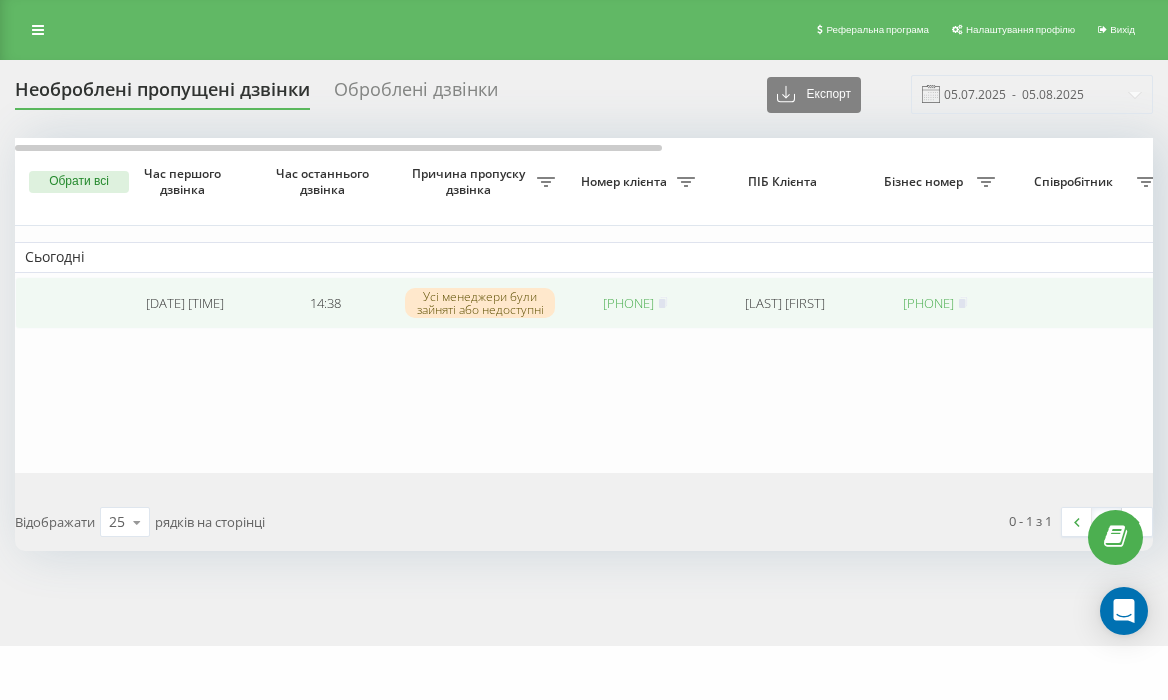 click on "[PHONE]" at bounding box center (628, 303) 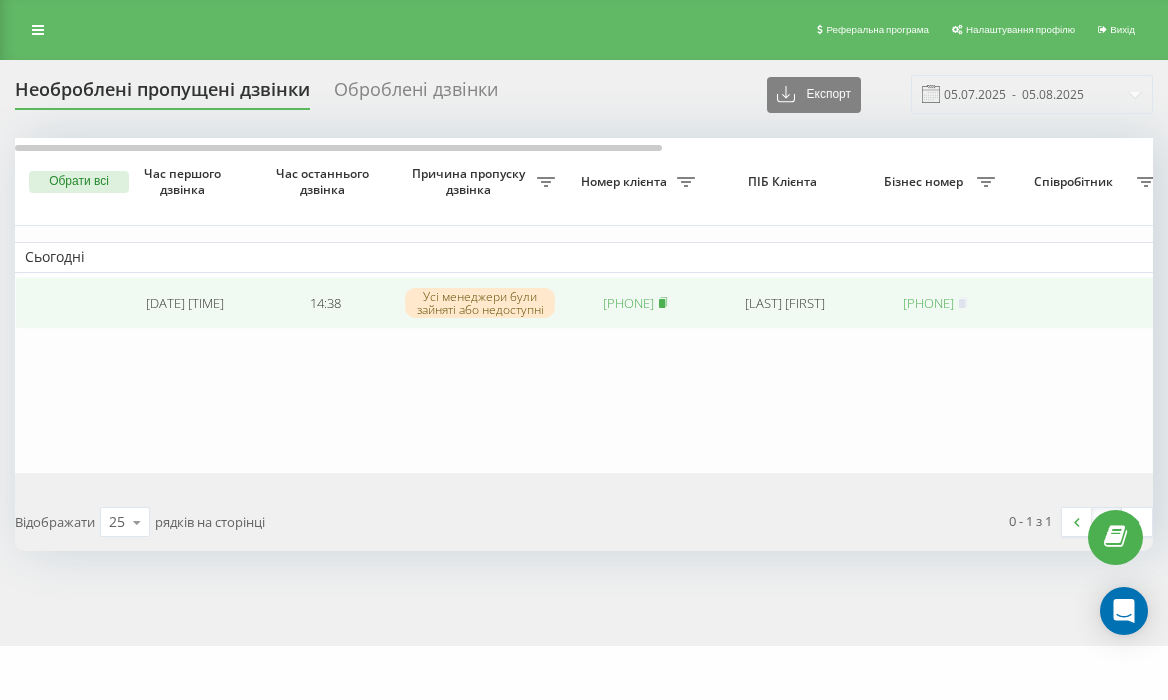 click 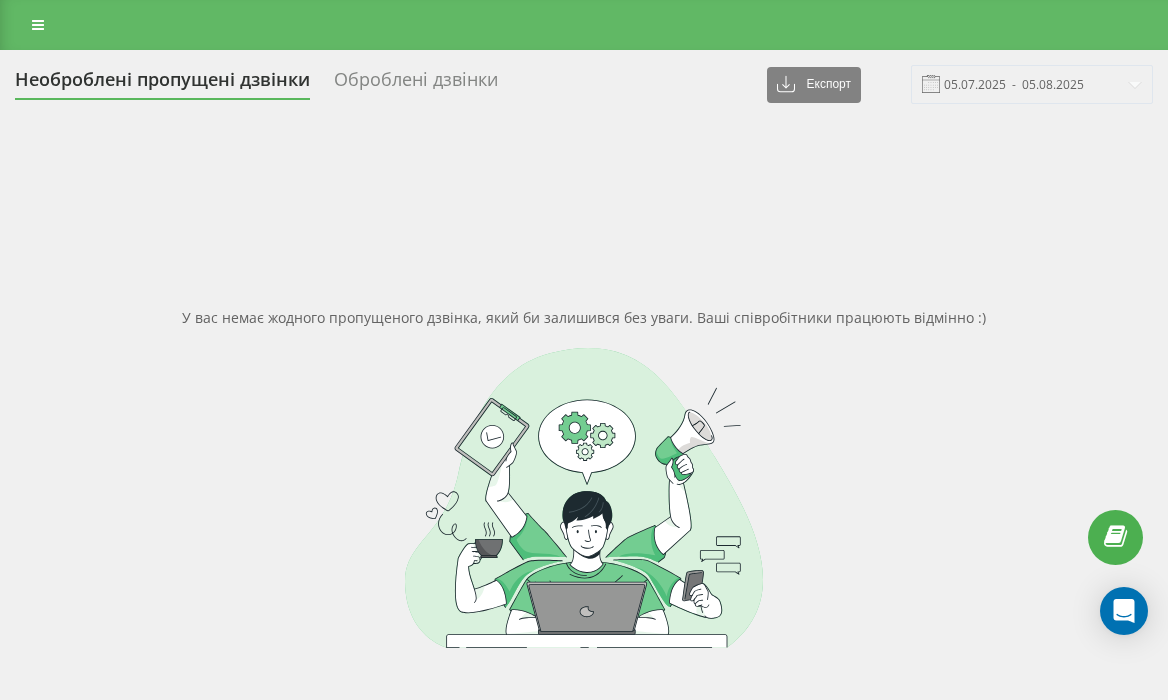 scroll, scrollTop: 0, scrollLeft: 0, axis: both 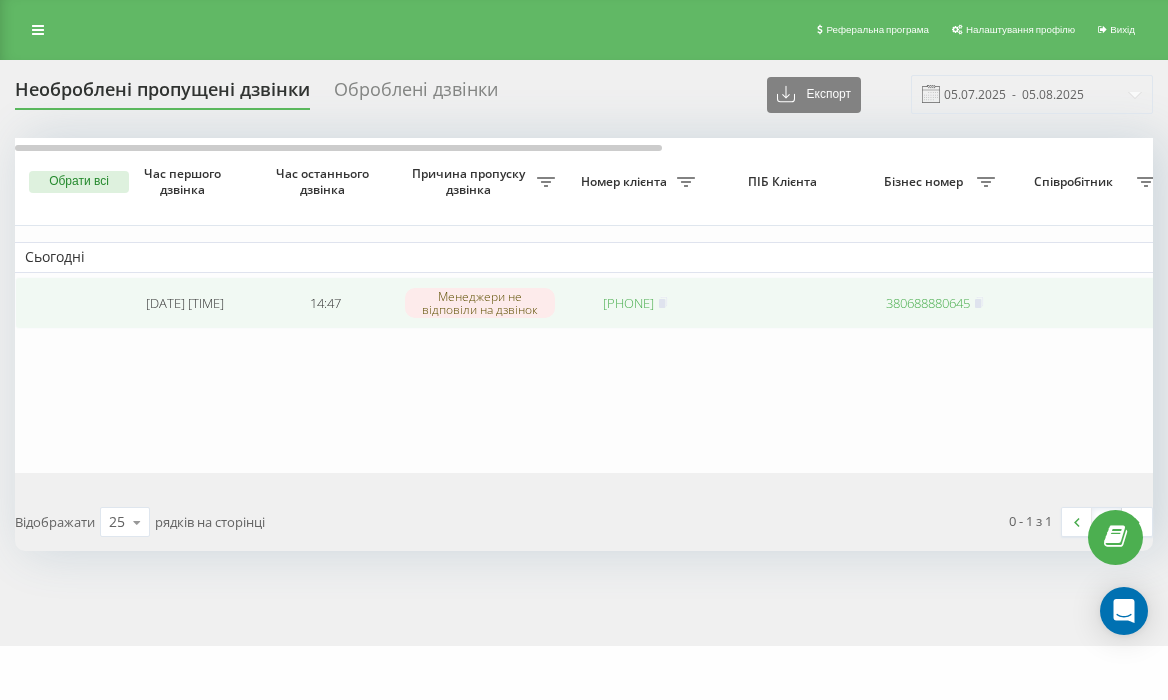click on "[PHONE]" at bounding box center [628, 303] 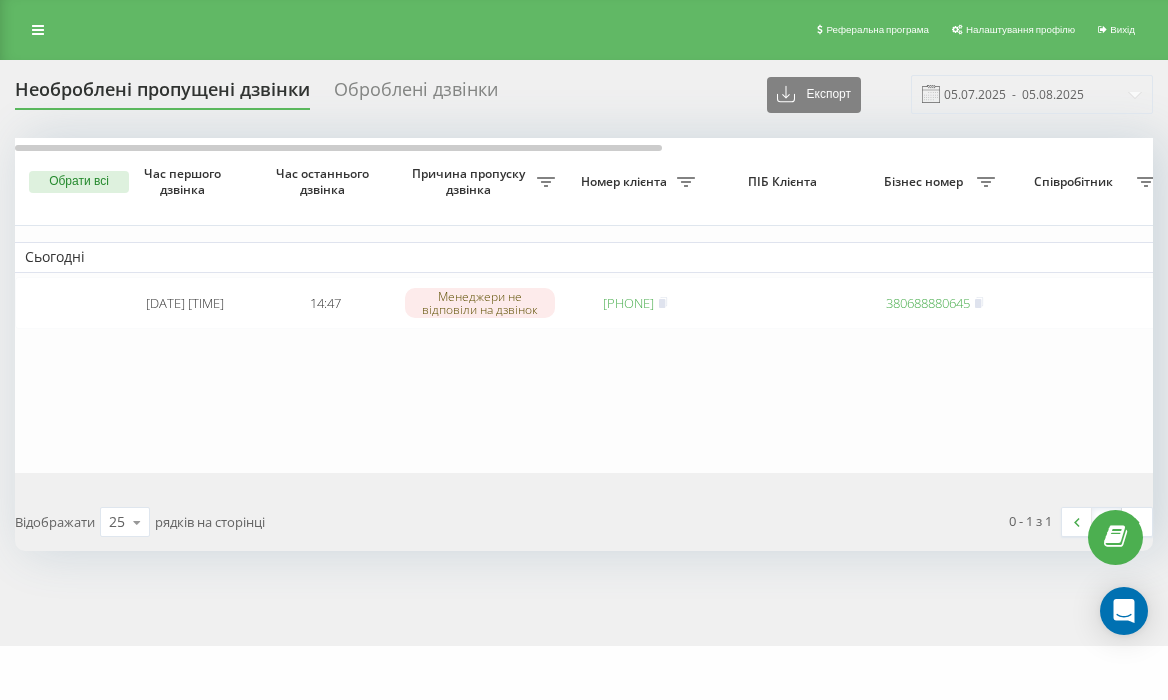 scroll, scrollTop: 0, scrollLeft: 0, axis: both 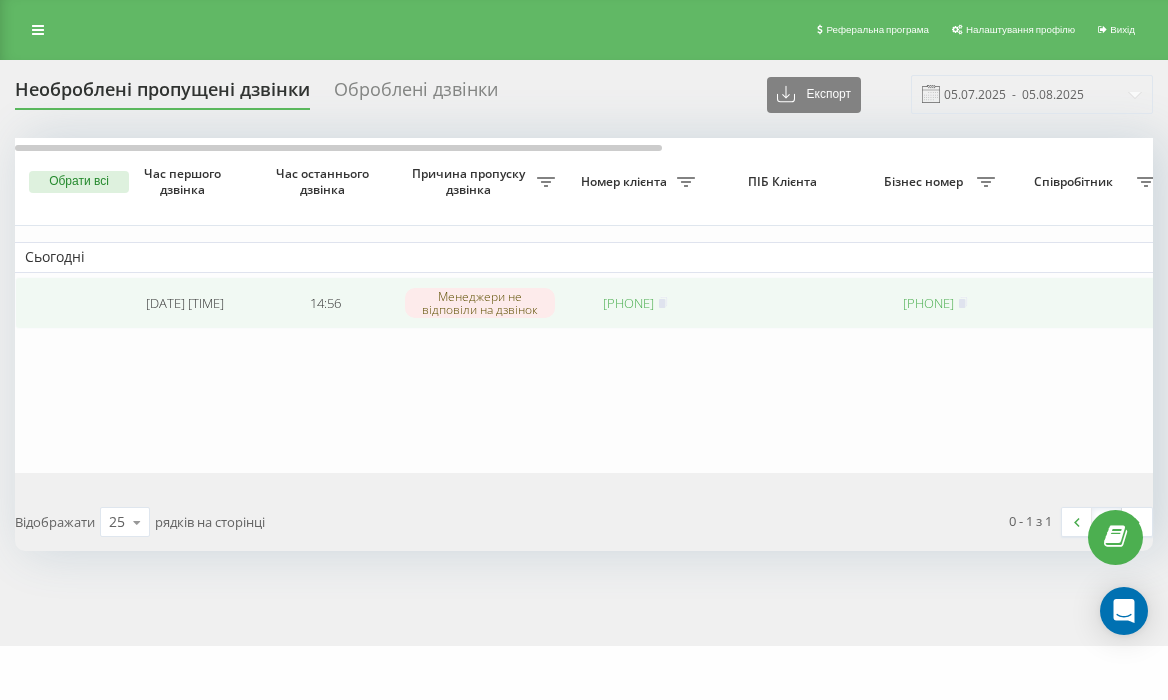 click on "[PHONE]" at bounding box center [628, 303] 